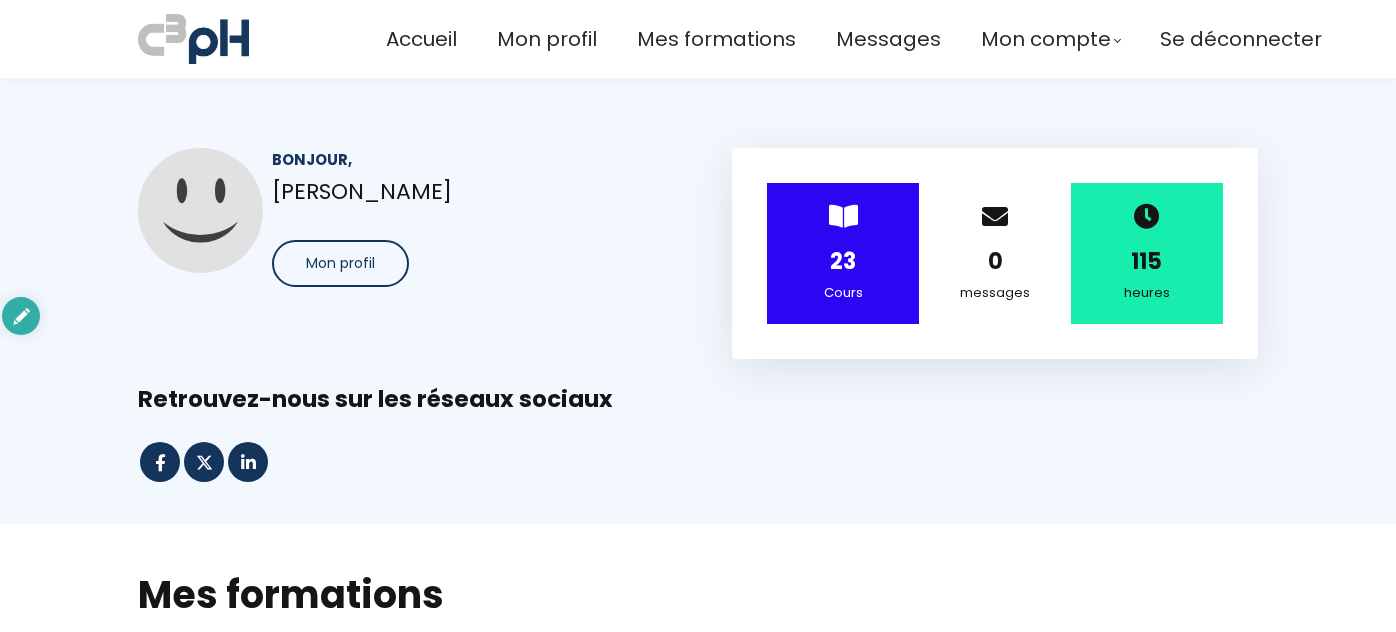 scroll, scrollTop: 0, scrollLeft: 0, axis: both 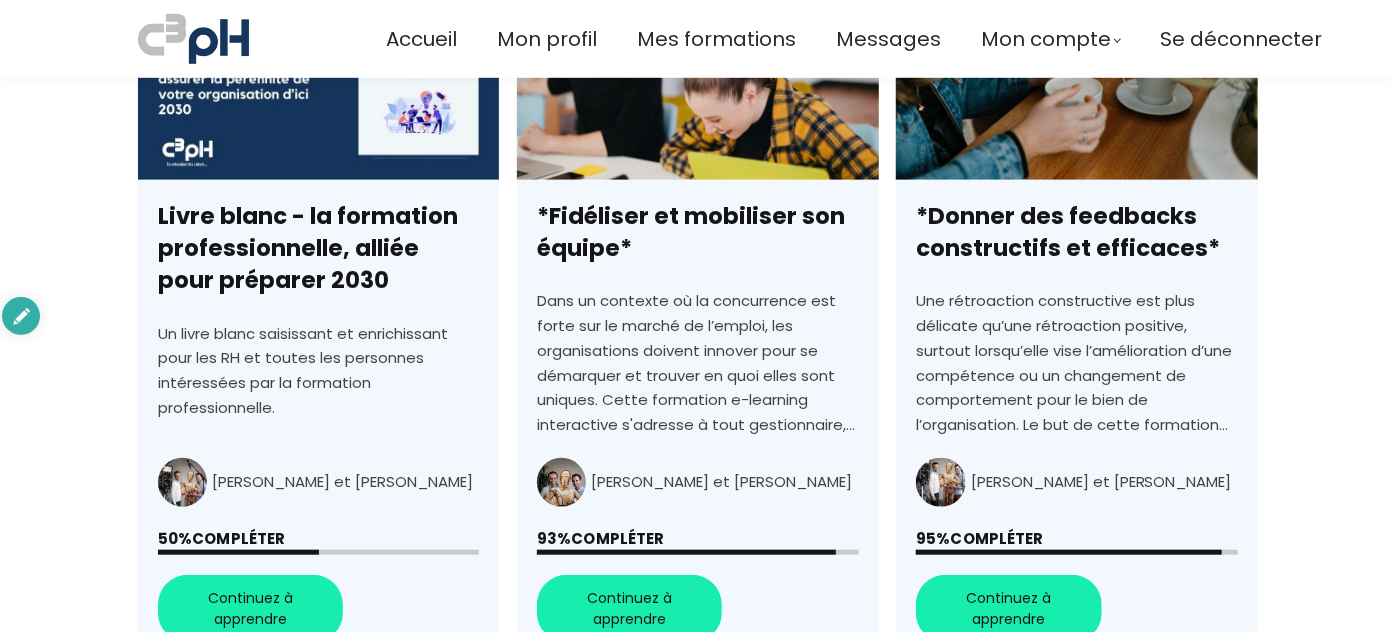 click on "*Fidéliser et mobiliser son équipe*" at bounding box center (697, 320) 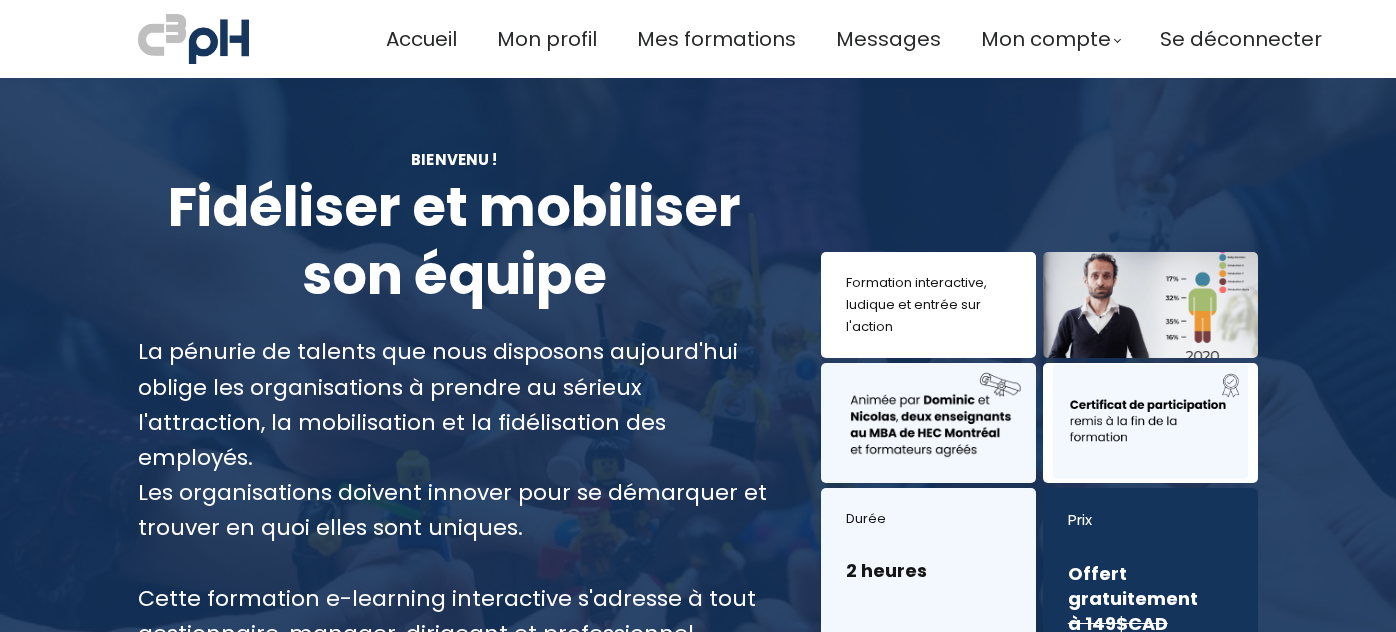 scroll, scrollTop: 0, scrollLeft: 0, axis: both 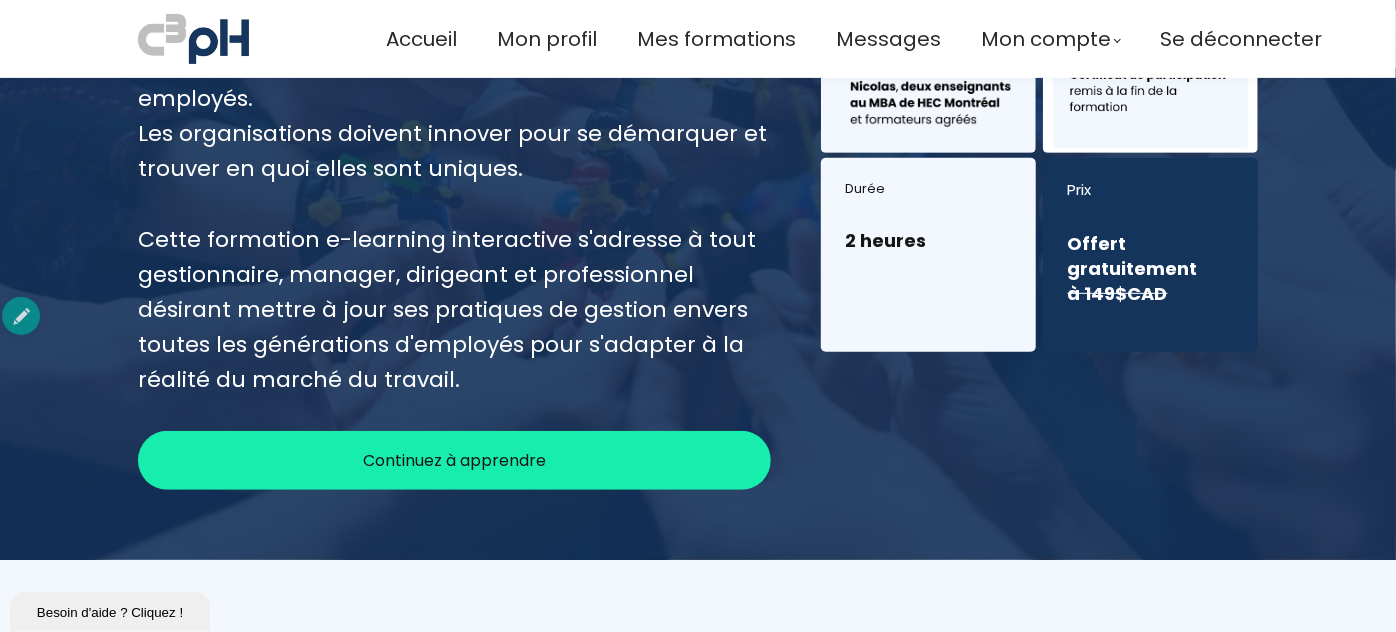 click on "Continuez à apprendre" at bounding box center [454, 460] 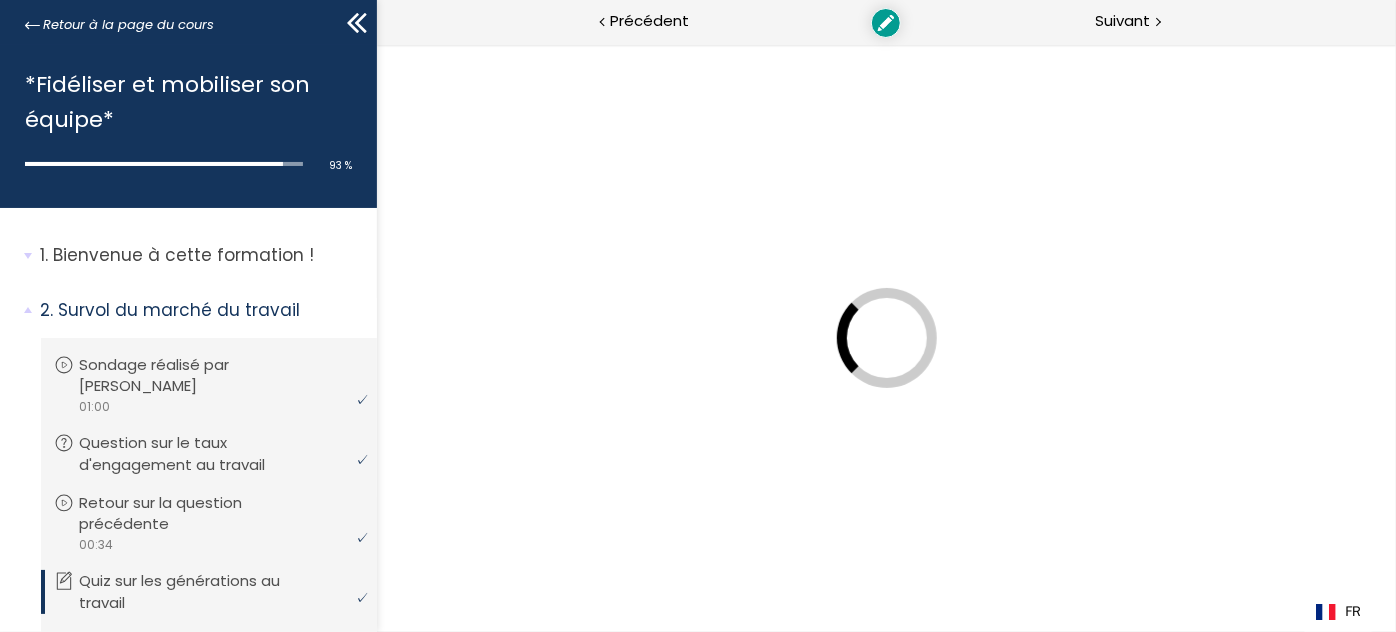 scroll, scrollTop: 0, scrollLeft: 0, axis: both 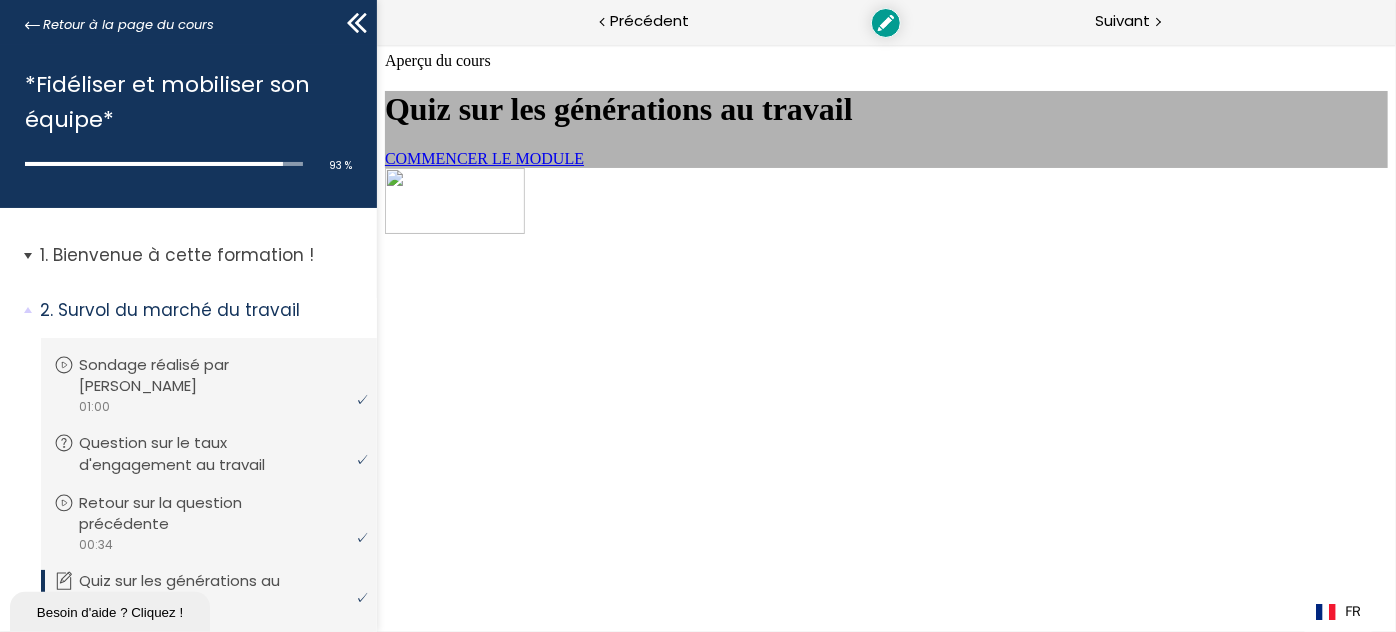 click on "Bienvenue à cette formation !" at bounding box center (201, 255) 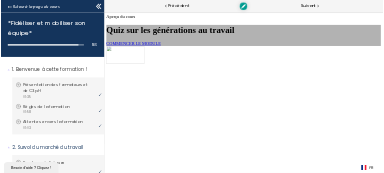 scroll, scrollTop: 0, scrollLeft: 0, axis: both 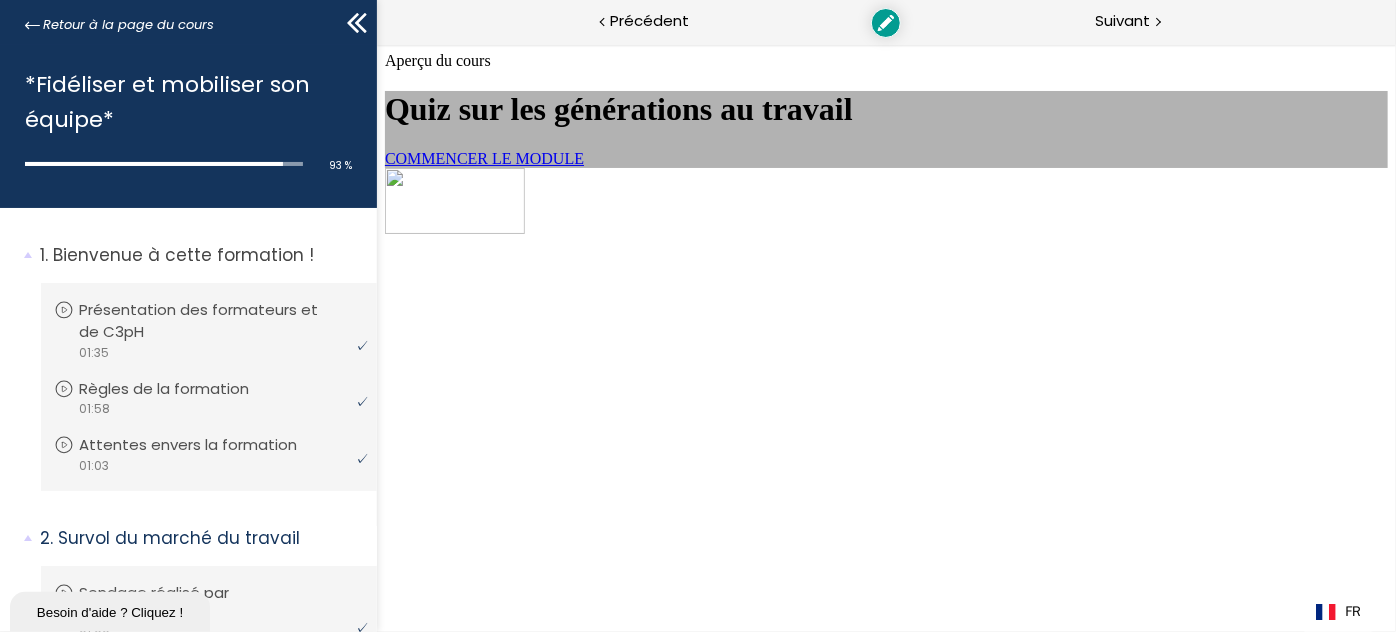 click on "Quiz sur les générations au travail" at bounding box center [885, 108] 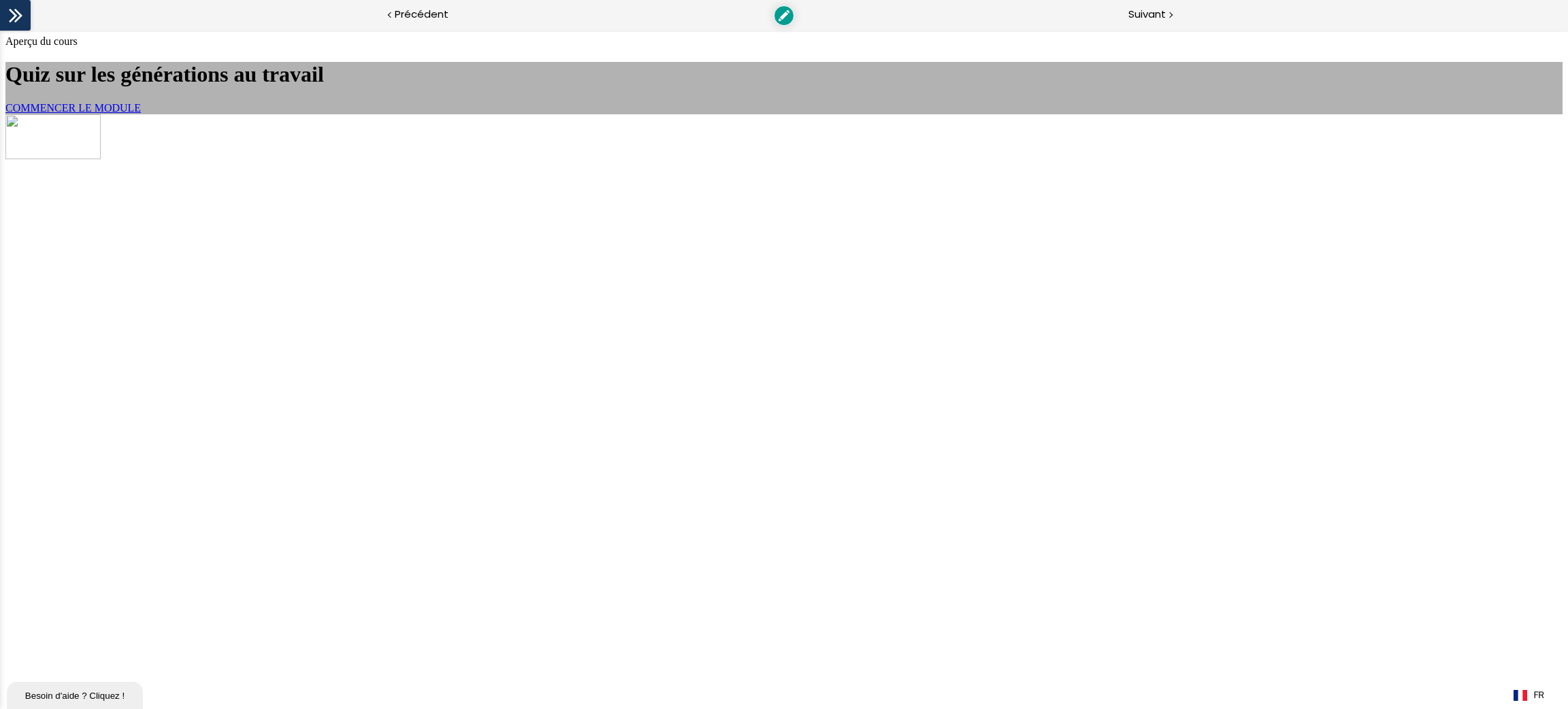 click 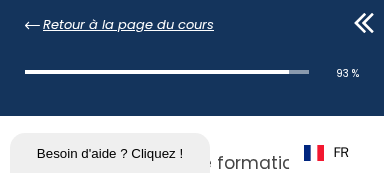 click 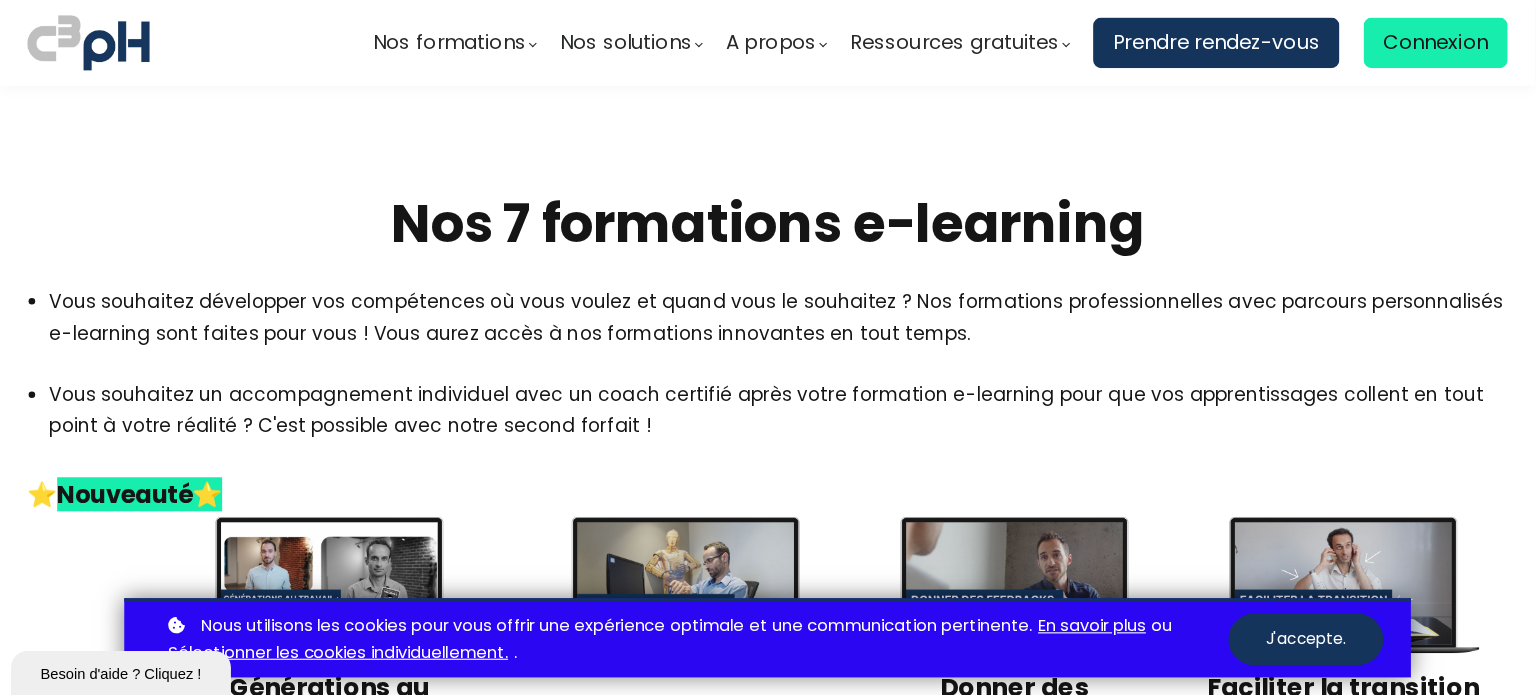 scroll, scrollTop: 0, scrollLeft: 0, axis: both 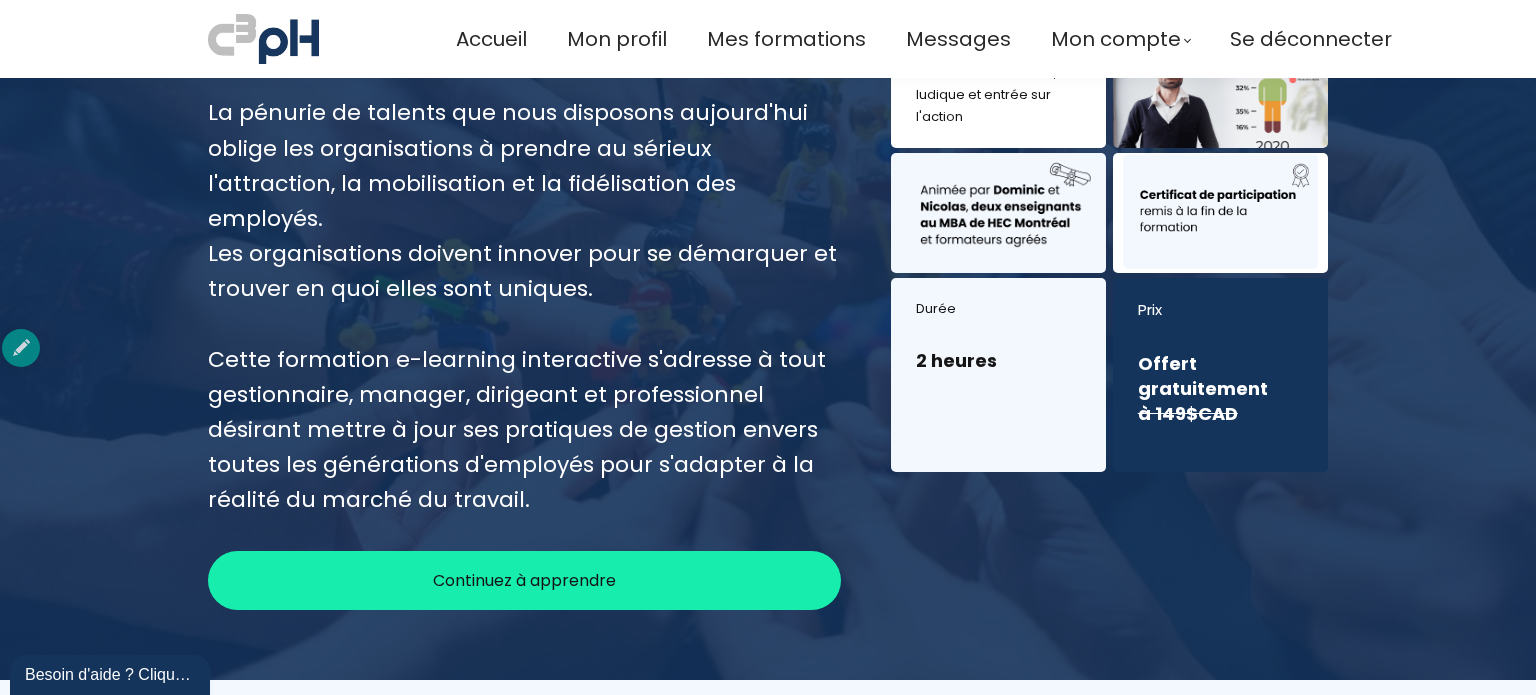 click on "Continuez à apprendre" at bounding box center (524, 580) 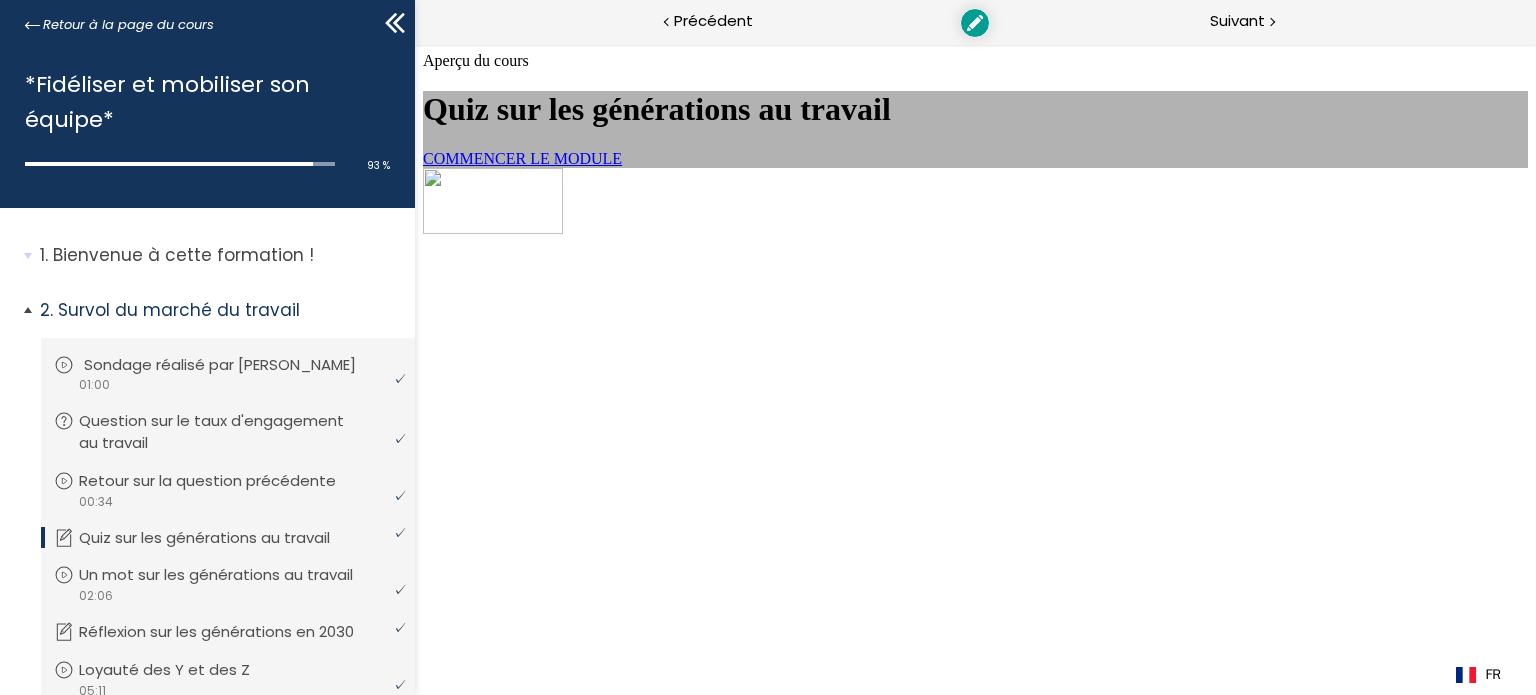 scroll, scrollTop: 0, scrollLeft: 0, axis: both 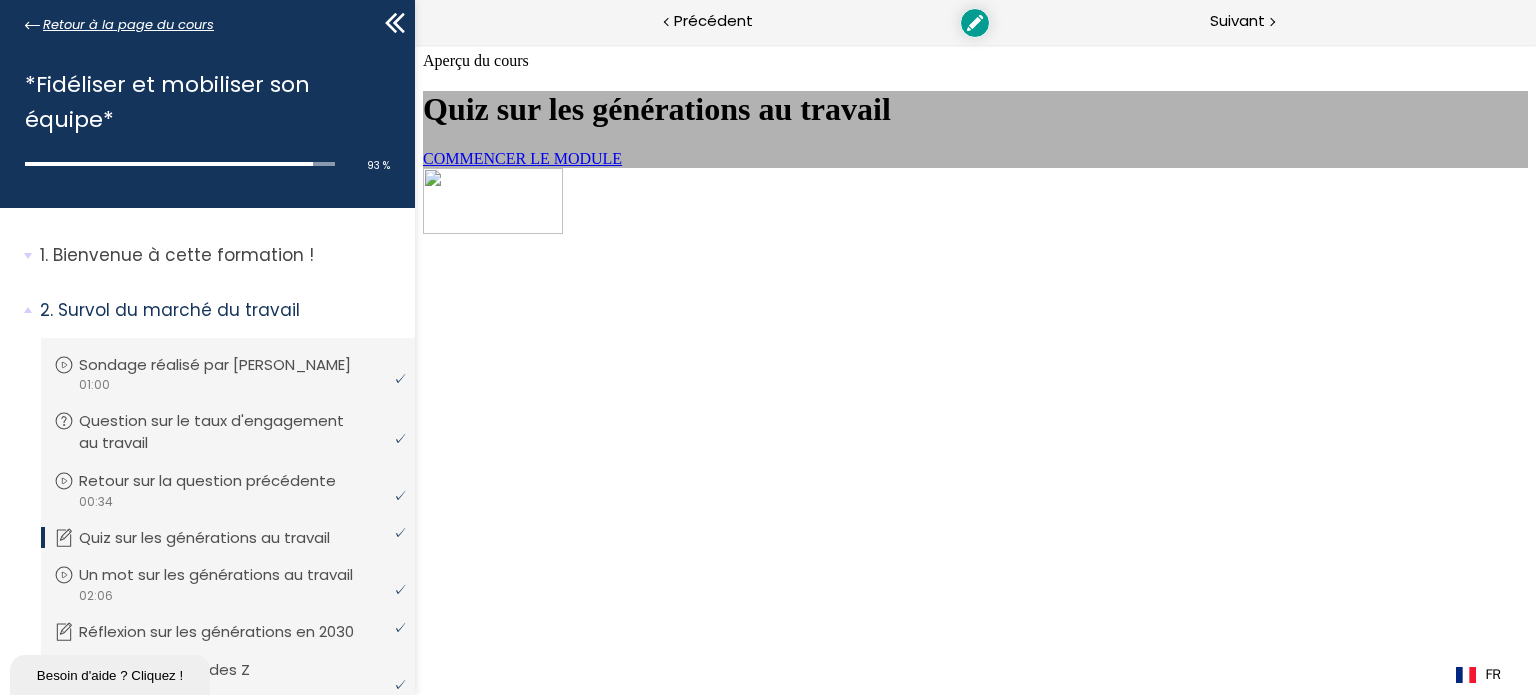 click on "Retour à la page du cours" at bounding box center (119, 25) 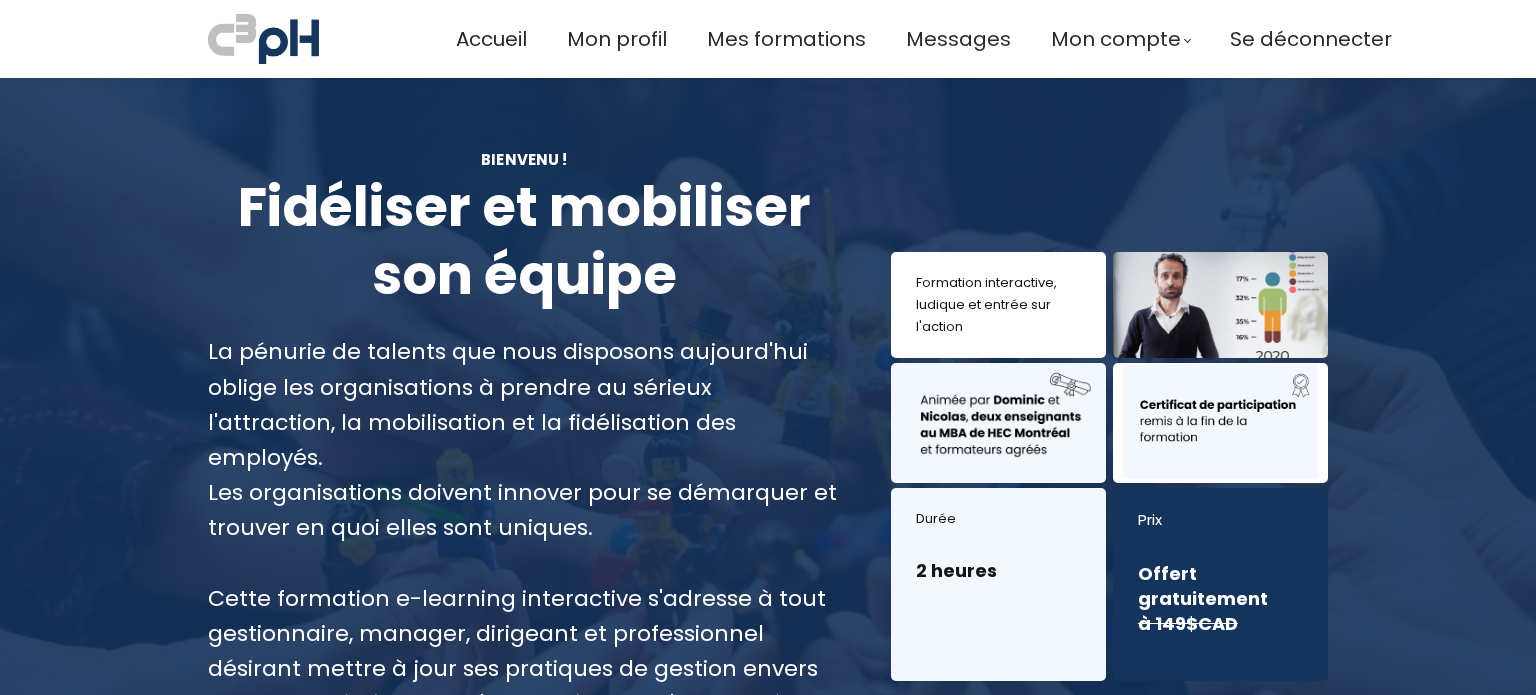 scroll, scrollTop: 0, scrollLeft: 0, axis: both 